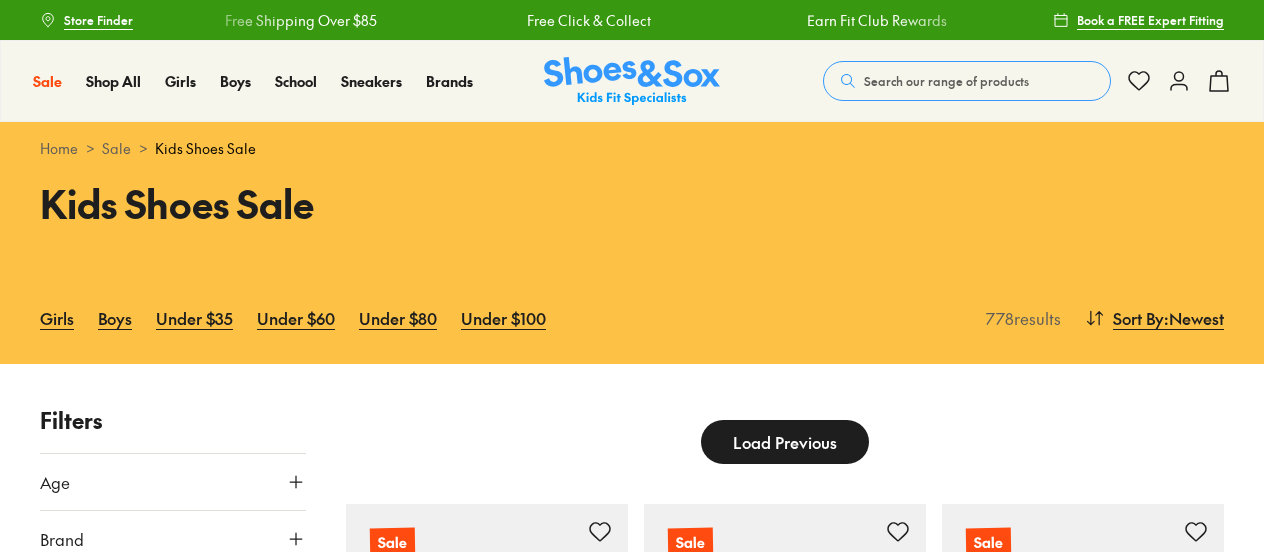 scroll, scrollTop: 19172, scrollLeft: 0, axis: vertical 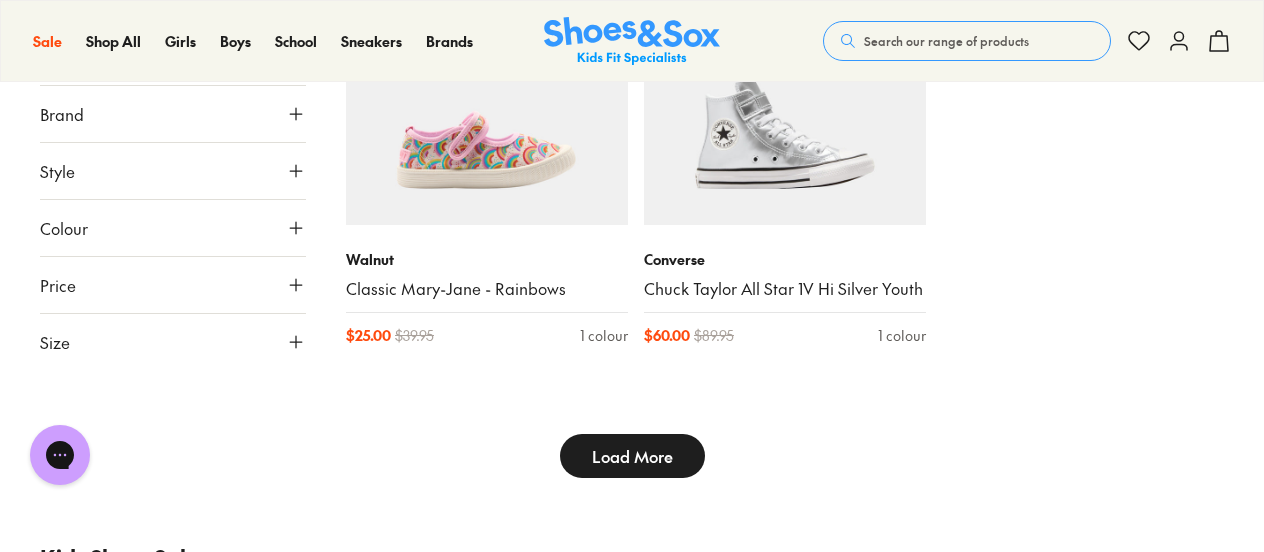 click on "Load More" at bounding box center (632, 456) 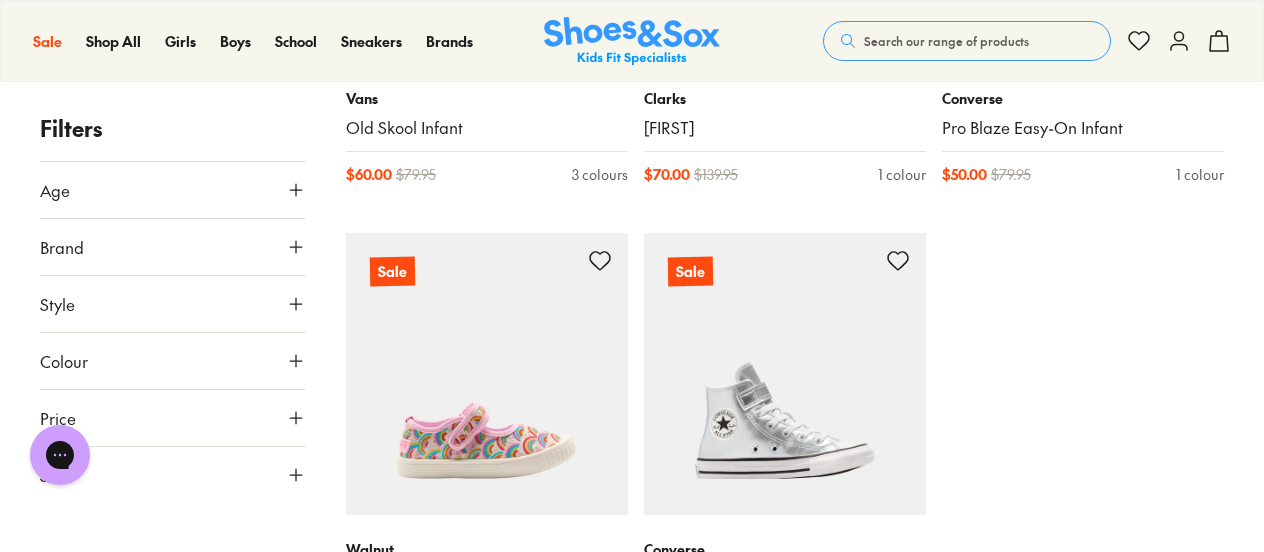 scroll, scrollTop: 33784, scrollLeft: 0, axis: vertical 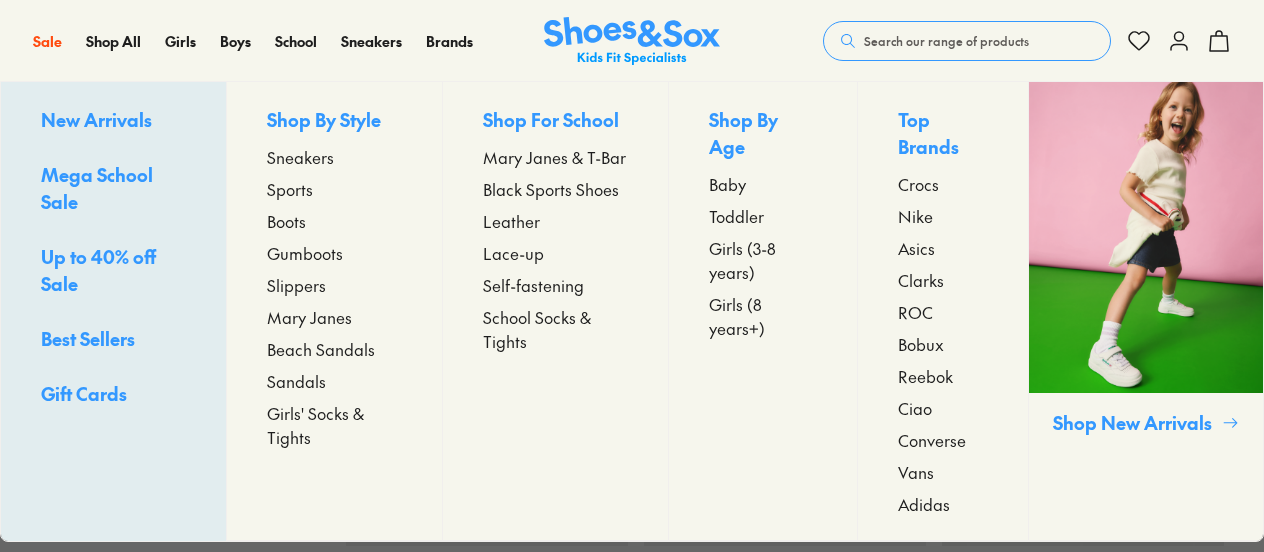 click on "Mega School Sale" at bounding box center [97, 188] 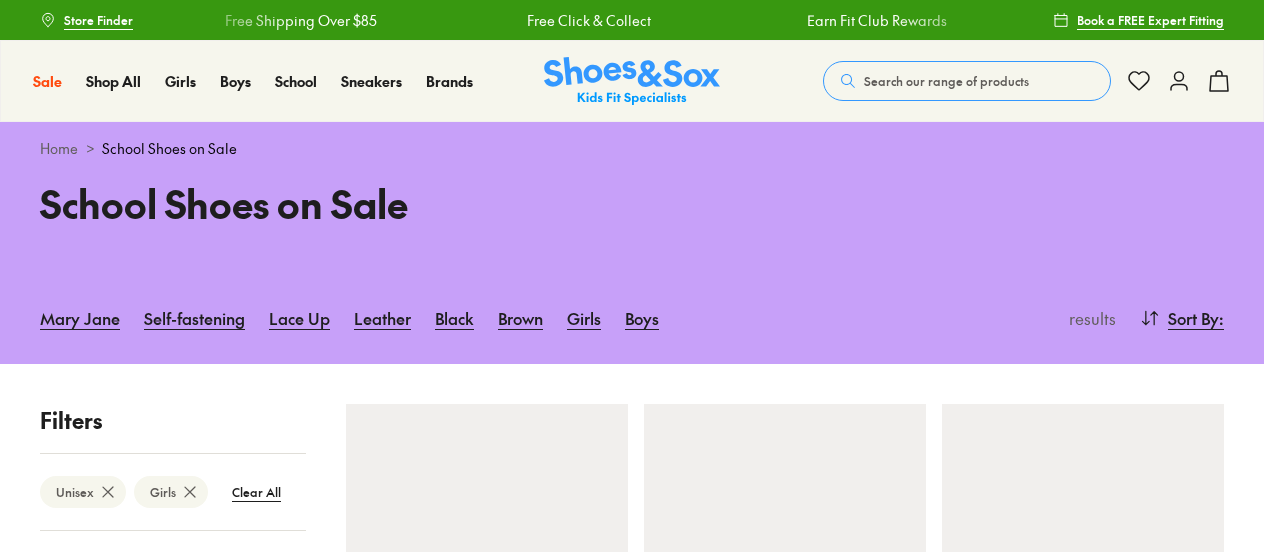 scroll, scrollTop: 0, scrollLeft: 0, axis: both 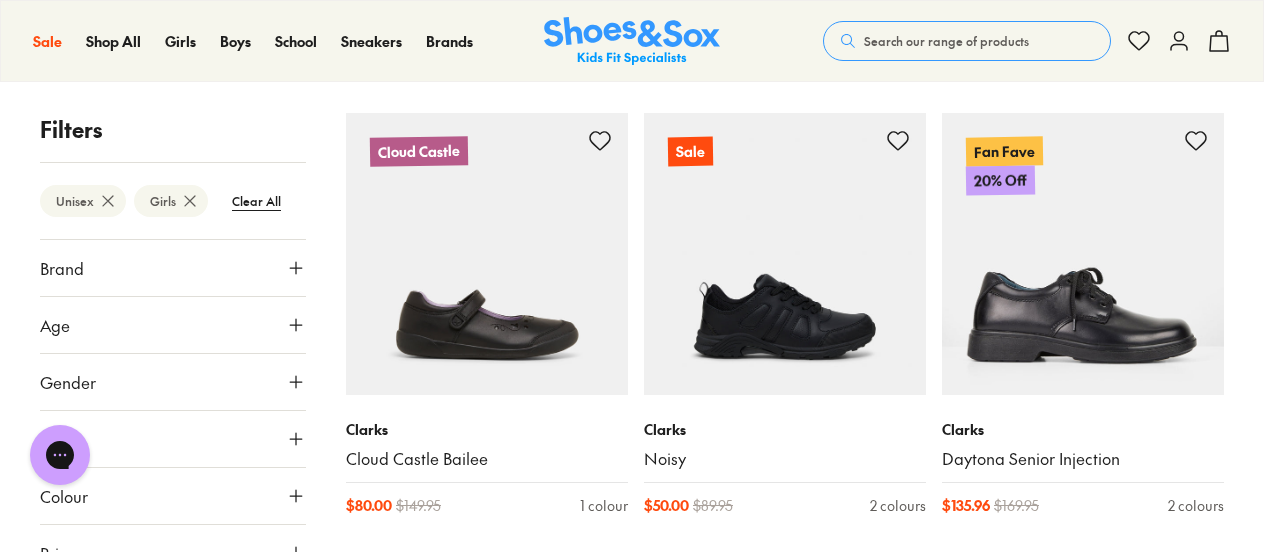 type on "***" 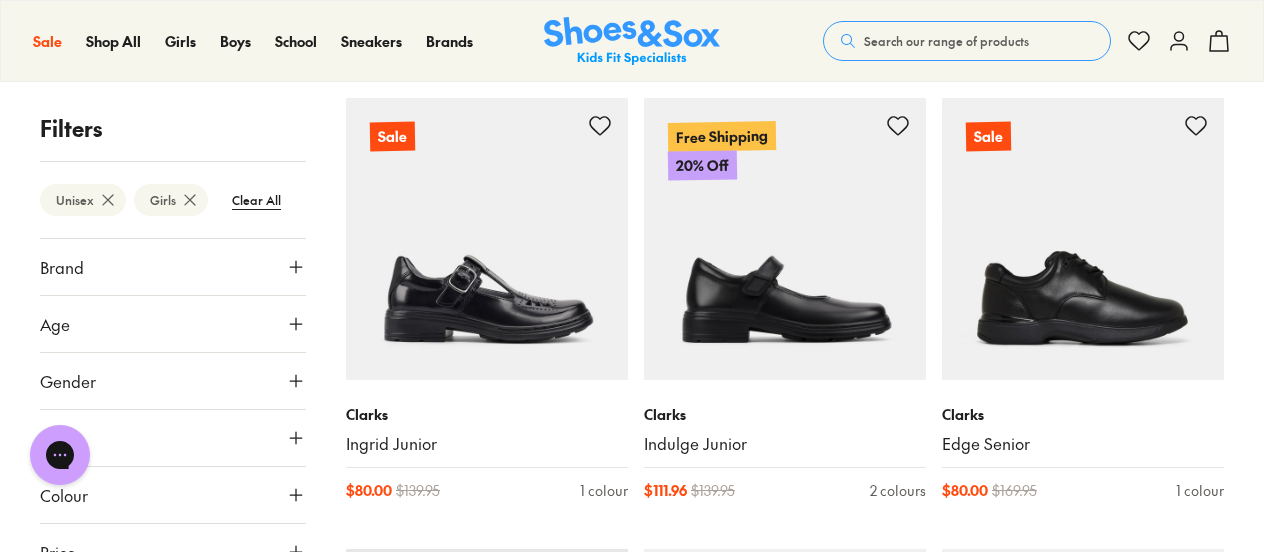 scroll, scrollTop: 1666, scrollLeft: 0, axis: vertical 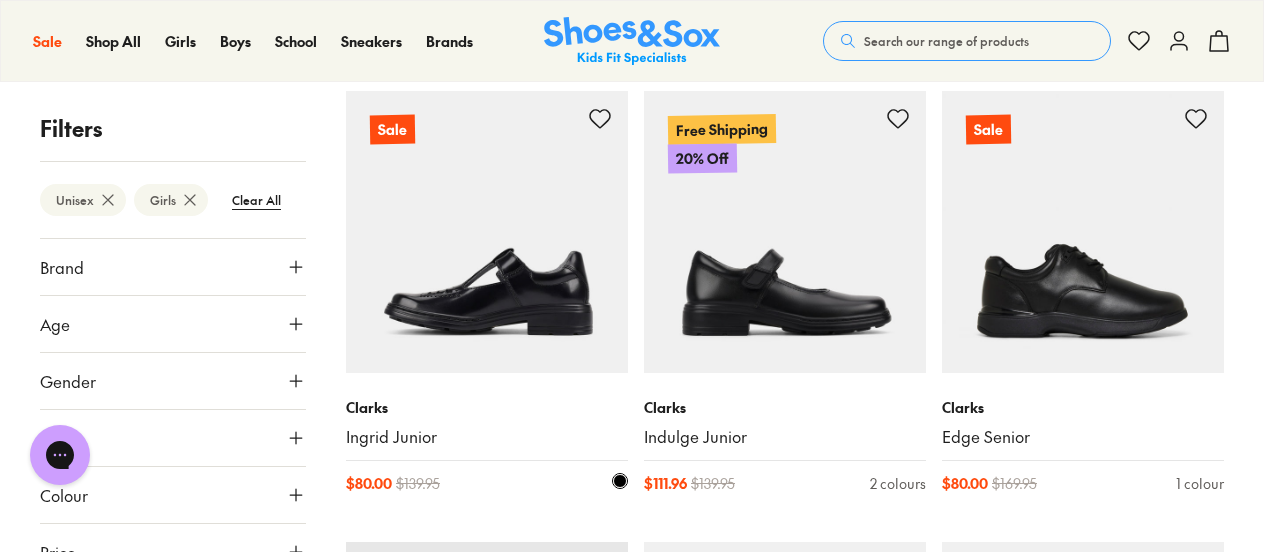 click at bounding box center (487, 232) 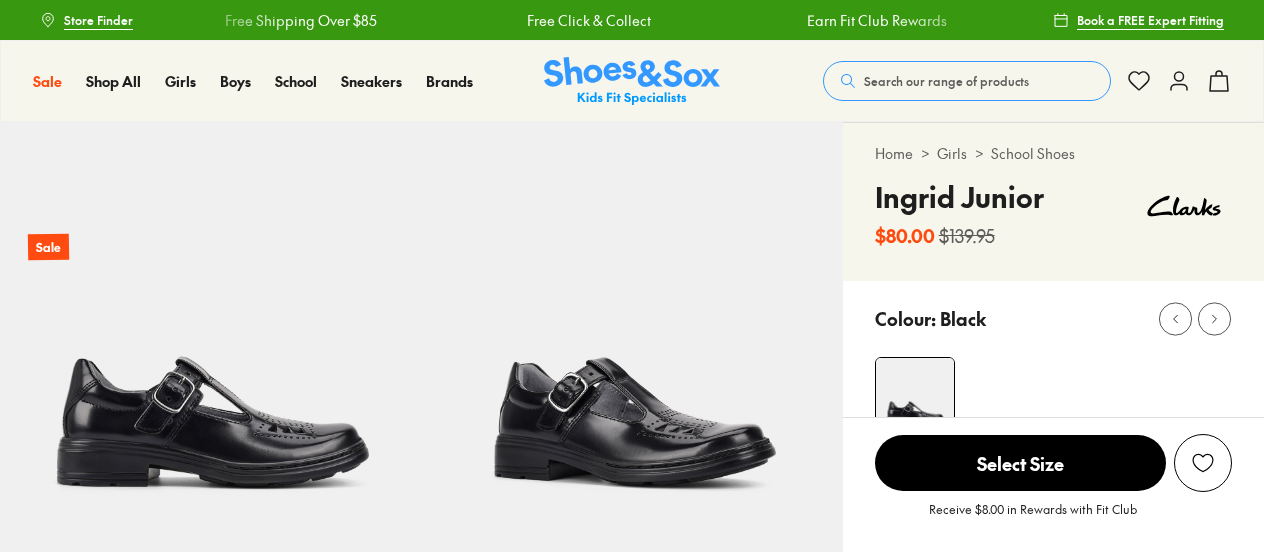 scroll, scrollTop: 0, scrollLeft: 0, axis: both 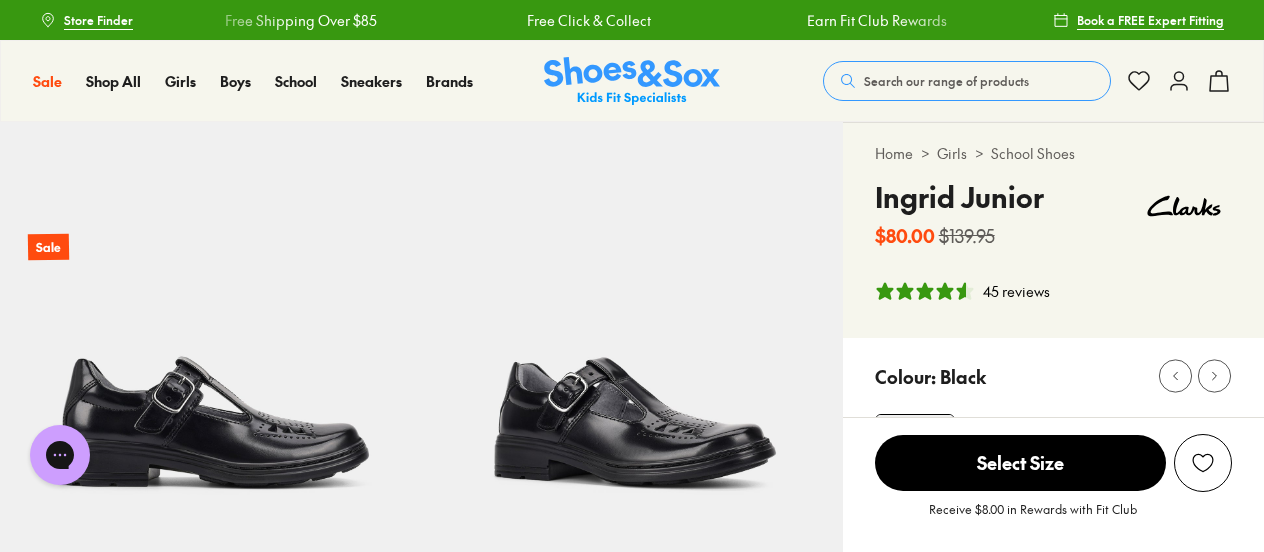 select on "*" 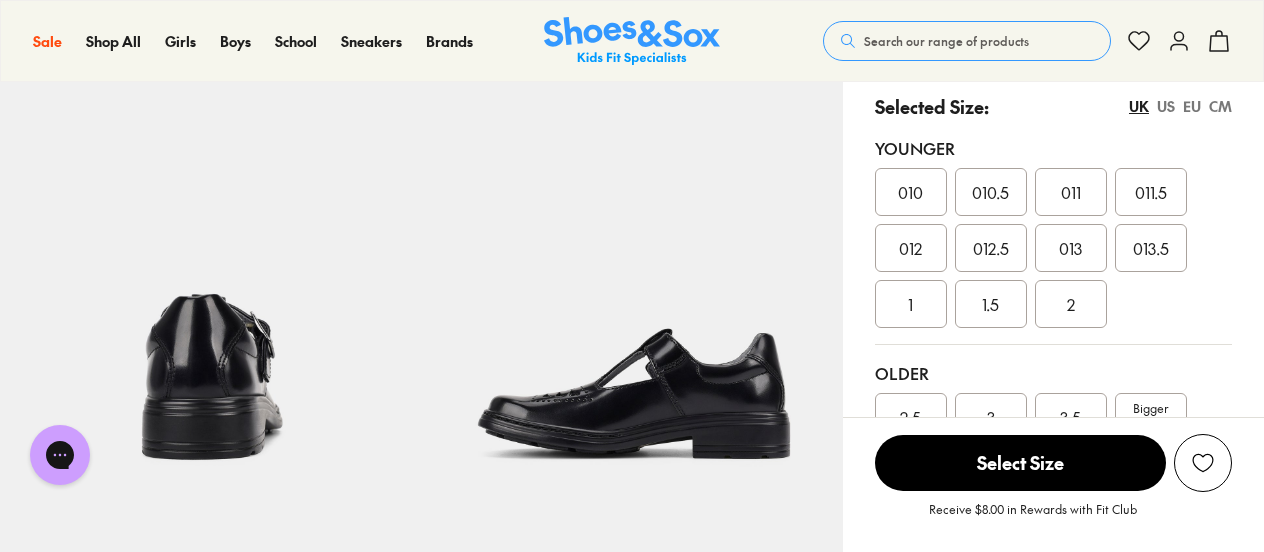 scroll, scrollTop: 412, scrollLeft: 0, axis: vertical 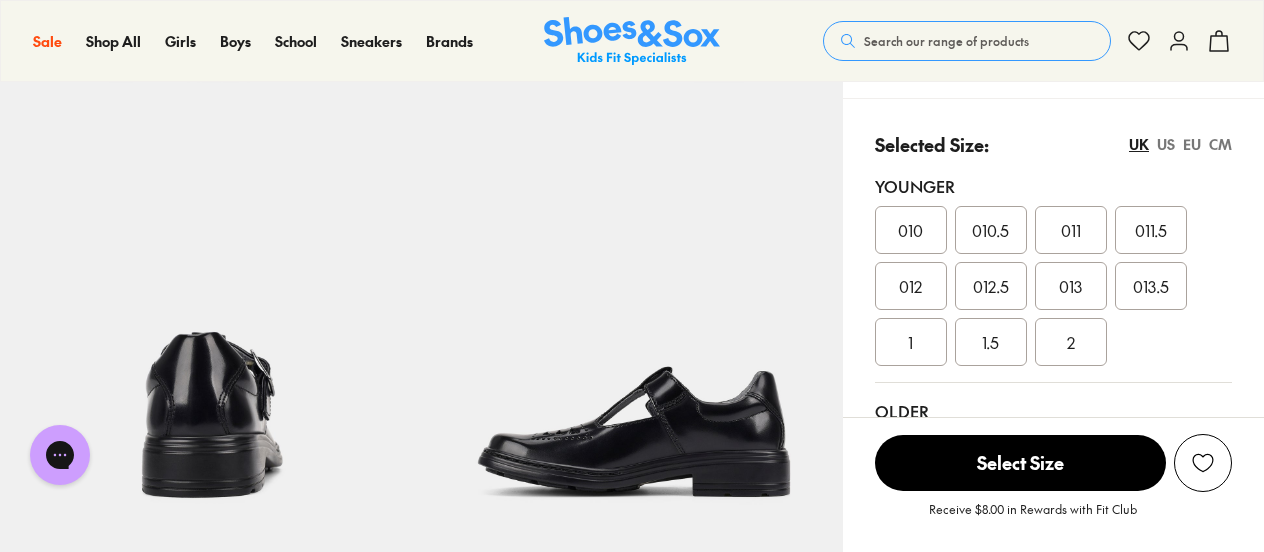 click on "EU" at bounding box center [1192, 144] 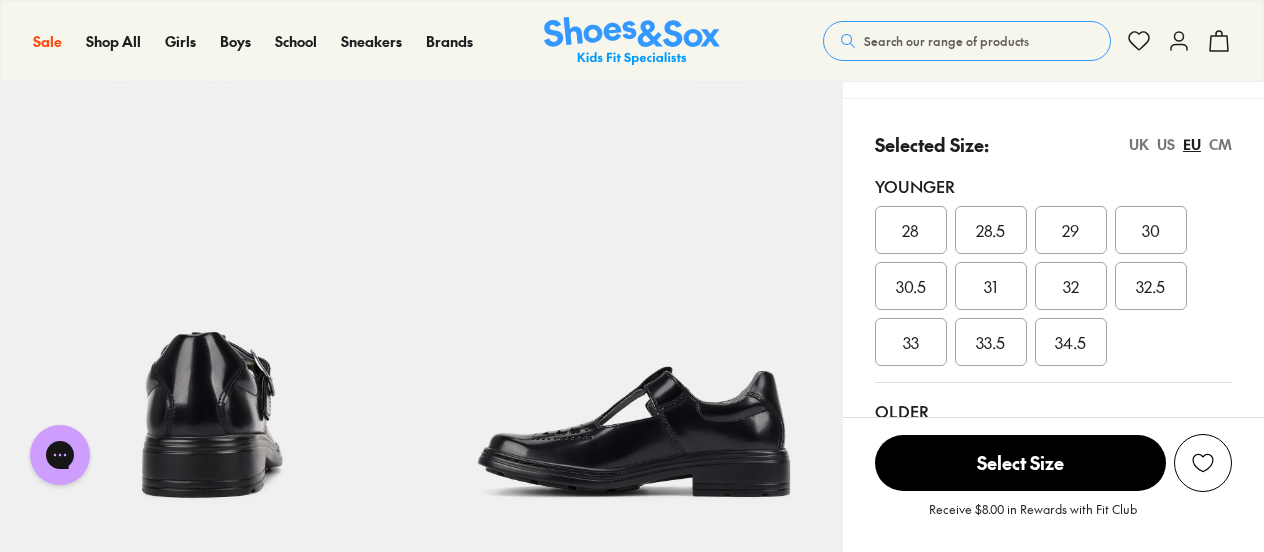 click on "EU" at bounding box center [1192, 144] 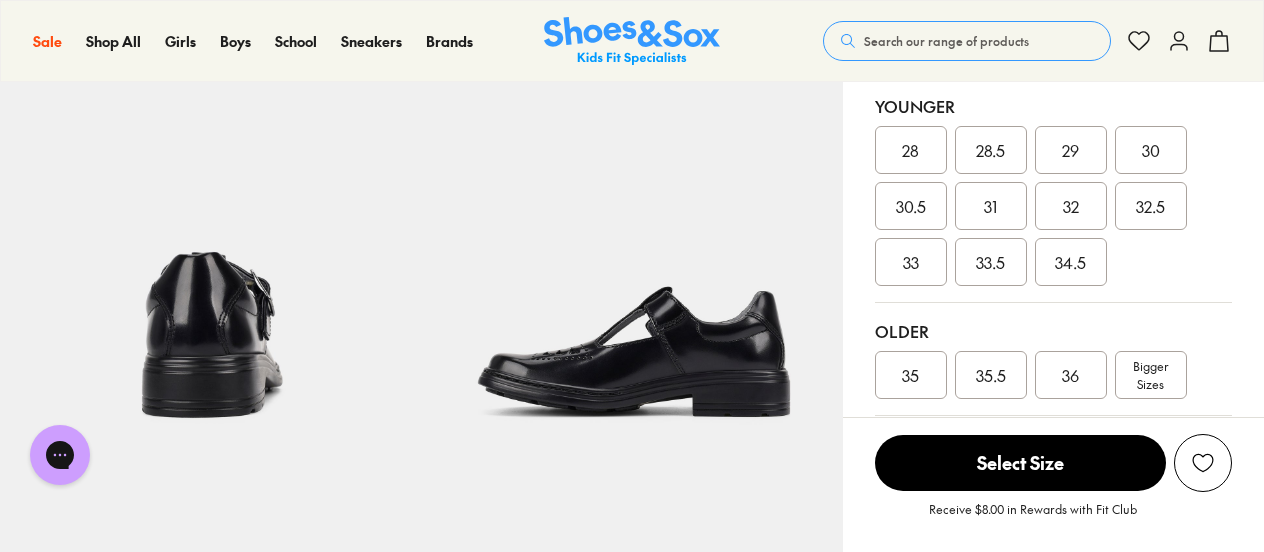 scroll, scrollTop: 494, scrollLeft: 0, axis: vertical 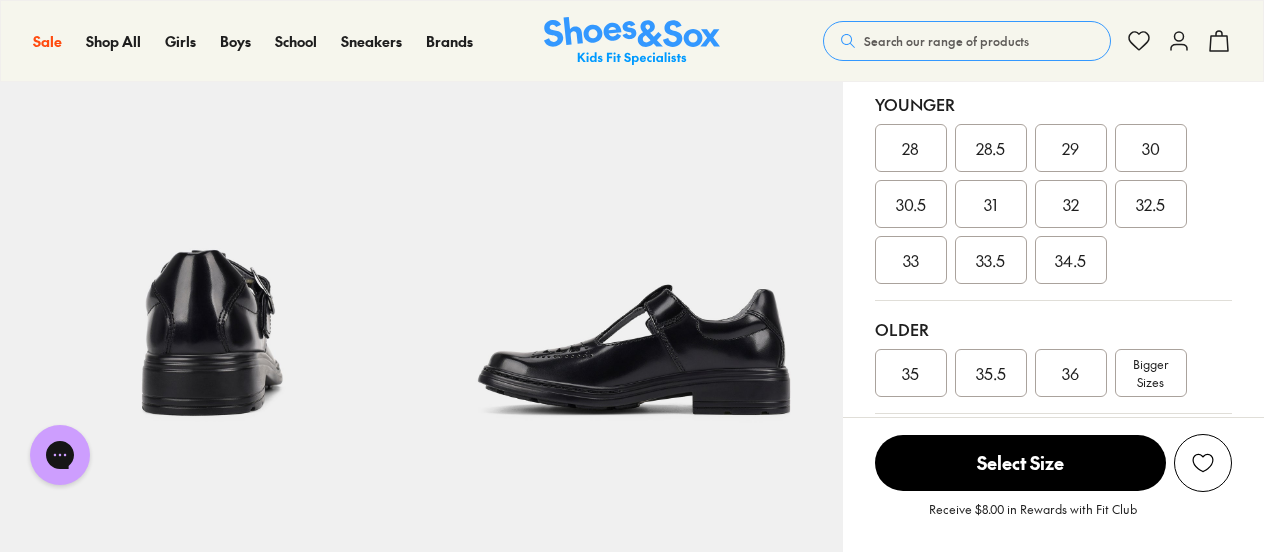 click on "34.5" at bounding box center [1071, 260] 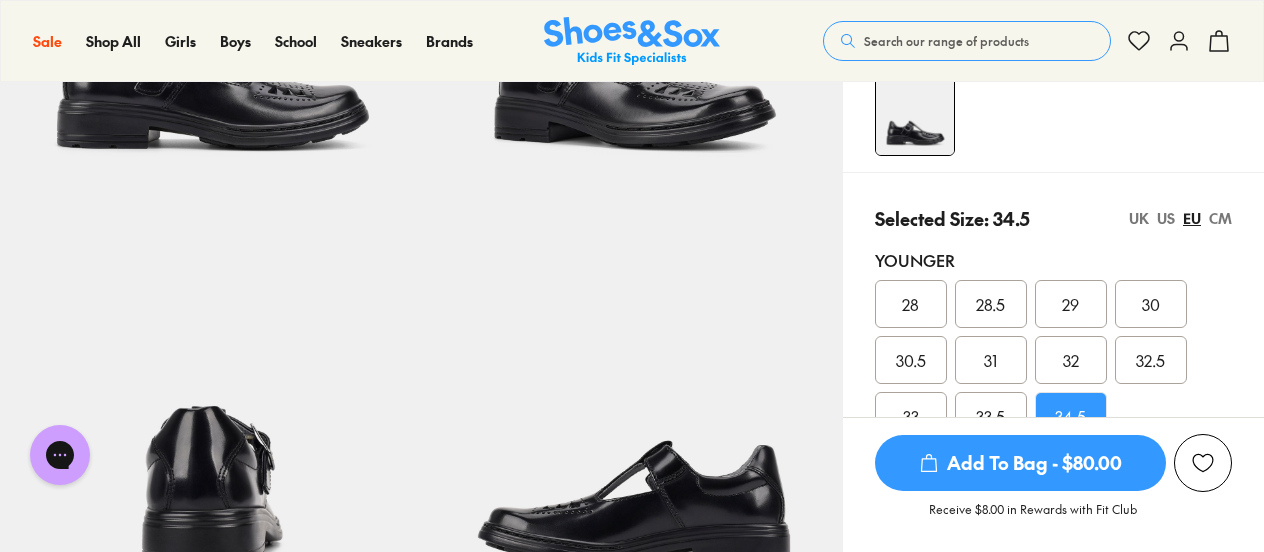 scroll, scrollTop: 343, scrollLeft: 0, axis: vertical 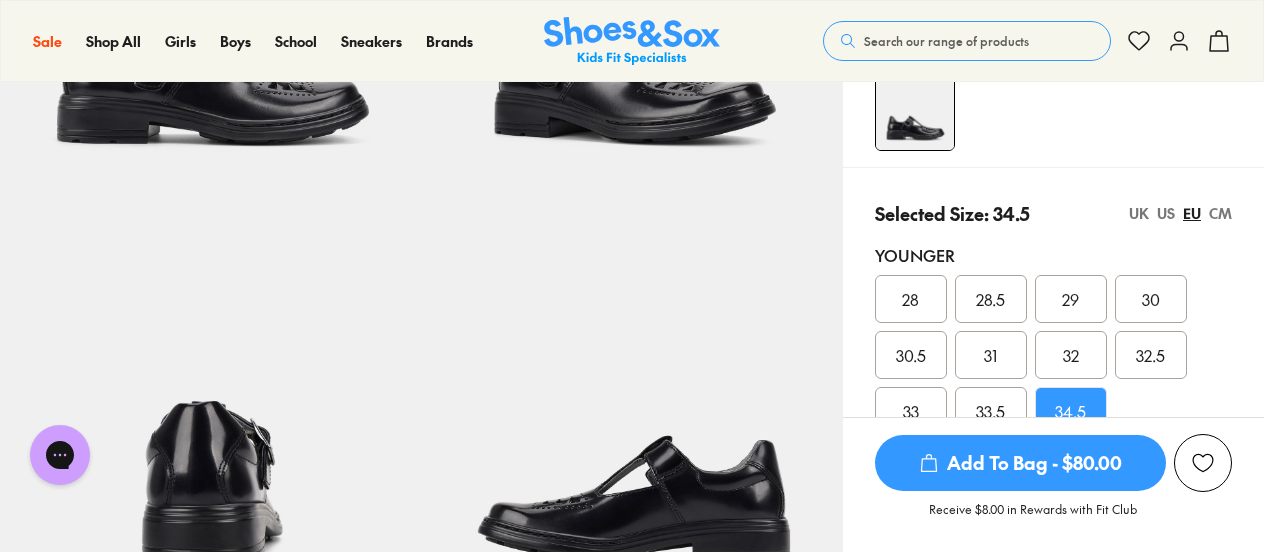 click on "CM" at bounding box center (1220, 213) 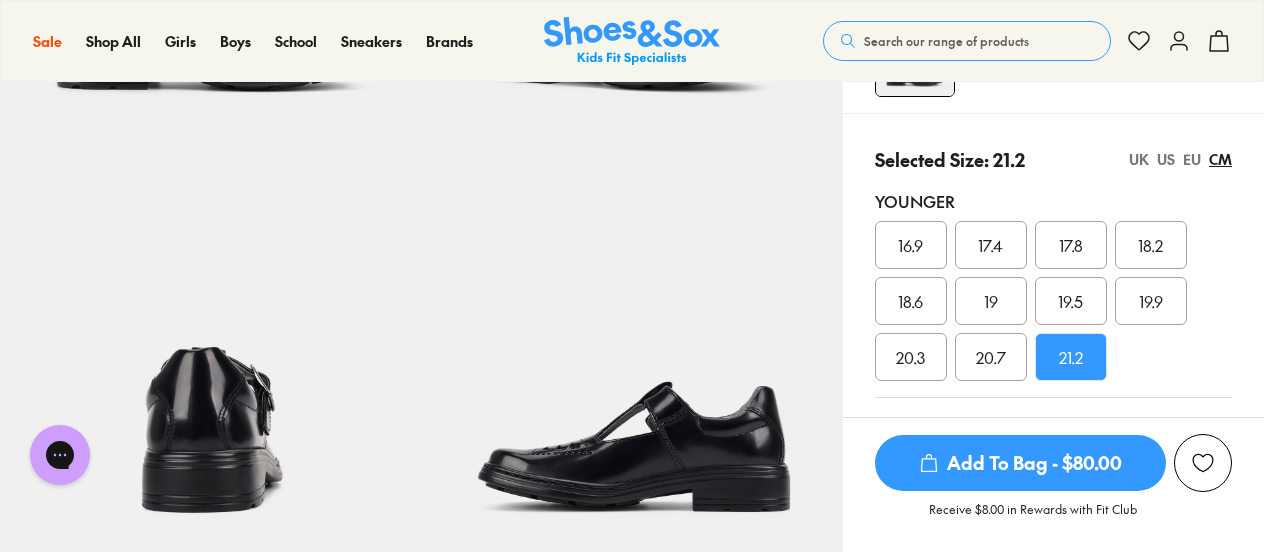 scroll, scrollTop: 398, scrollLeft: 0, axis: vertical 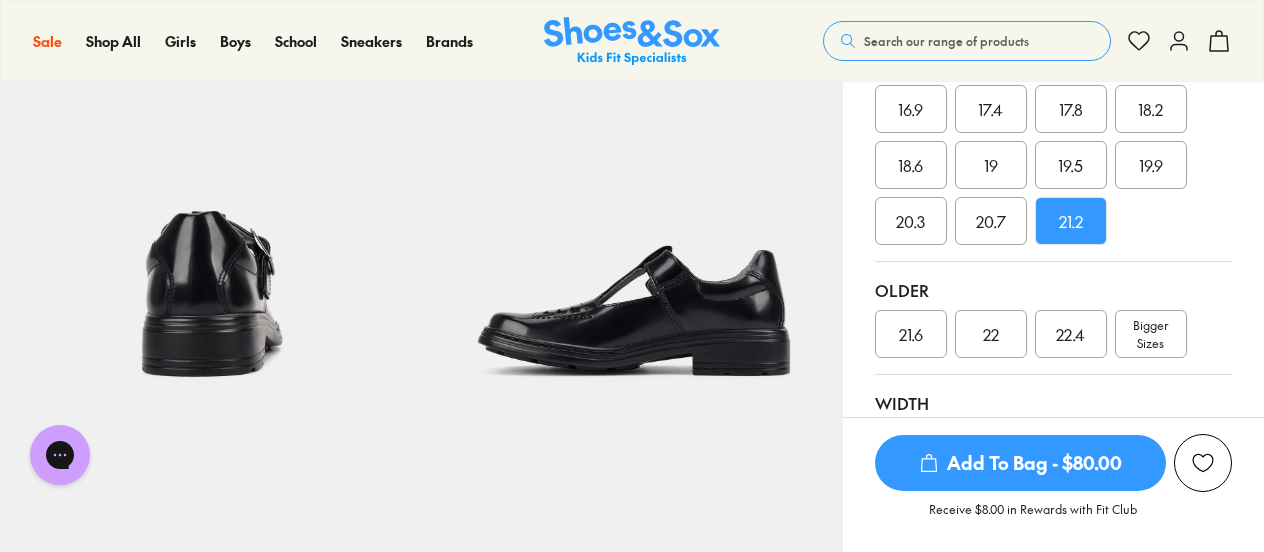 click on "21.6" at bounding box center (911, 334) 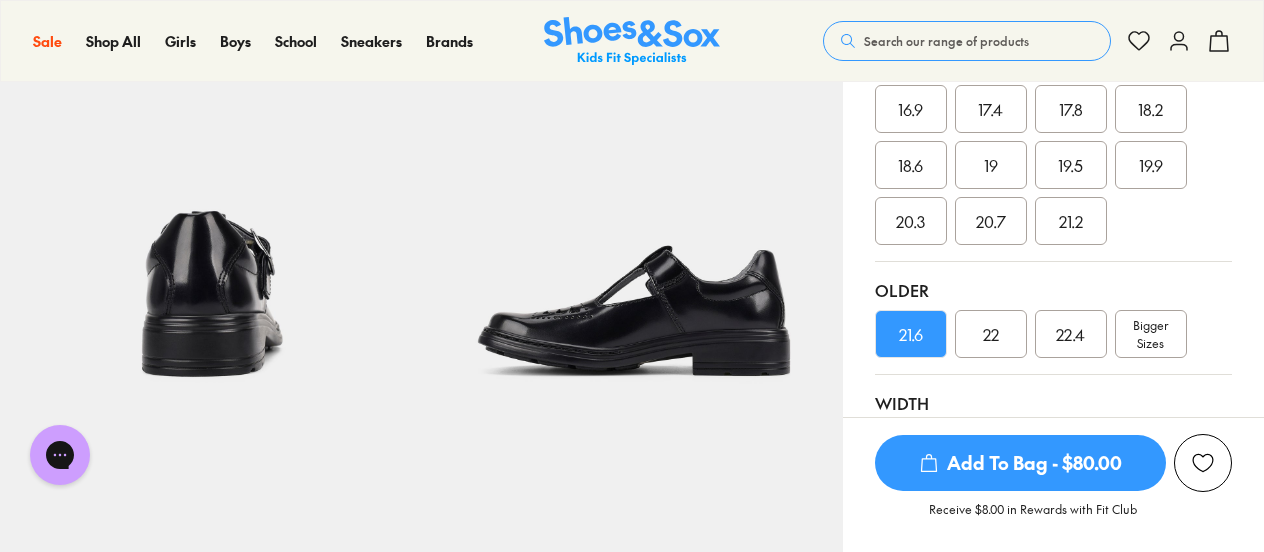 click on "Add To Bag - $80.00" at bounding box center (1020, 463) 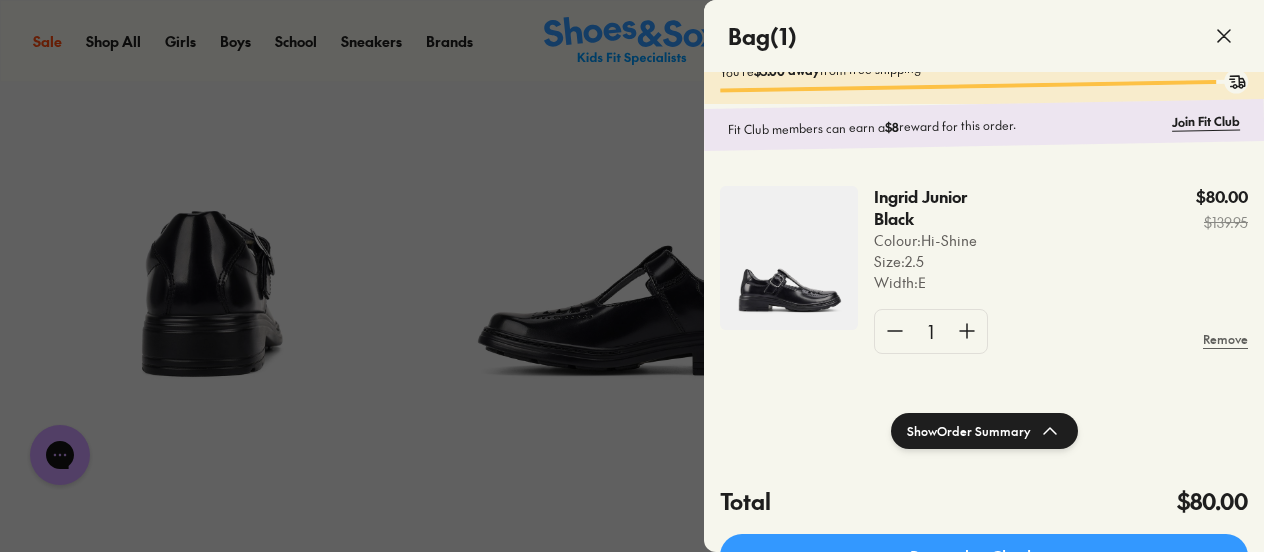 scroll, scrollTop: 0, scrollLeft: 0, axis: both 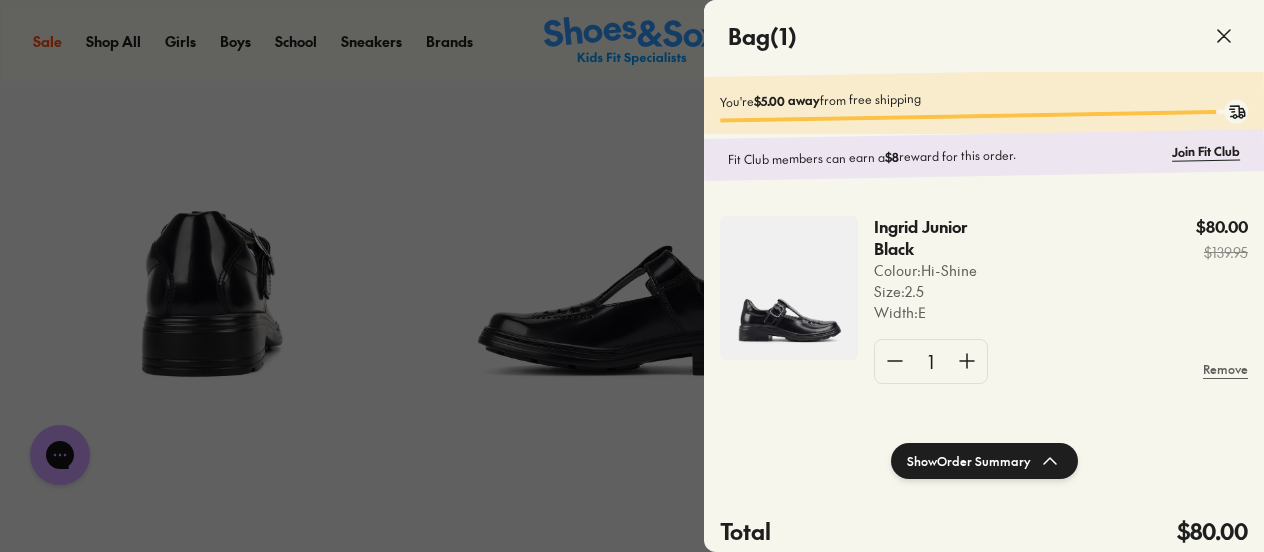 click 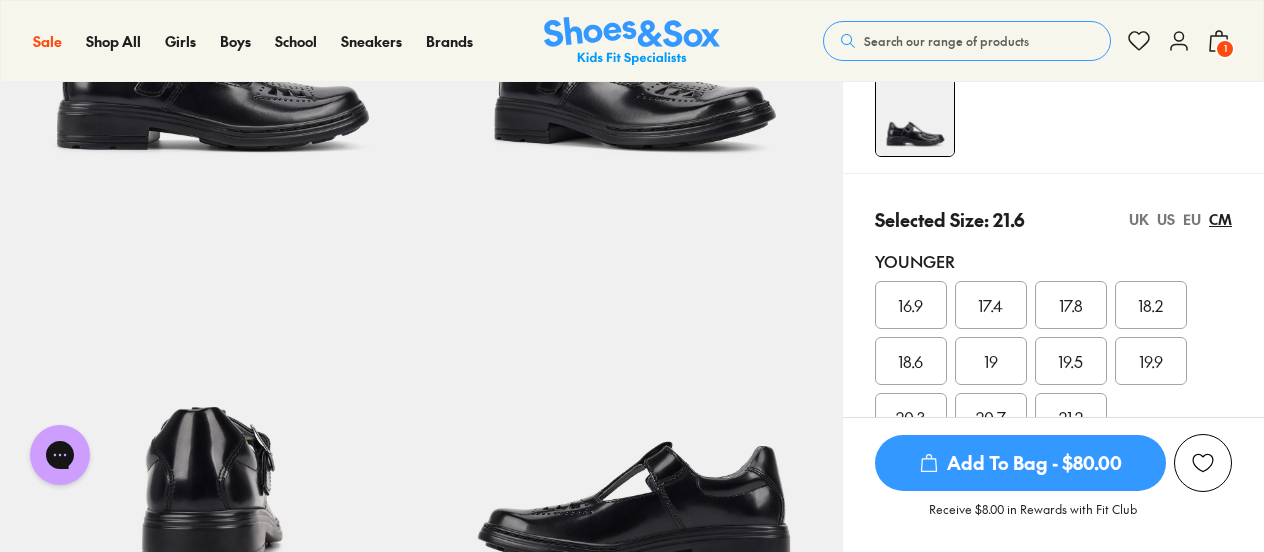 scroll, scrollTop: 331, scrollLeft: 0, axis: vertical 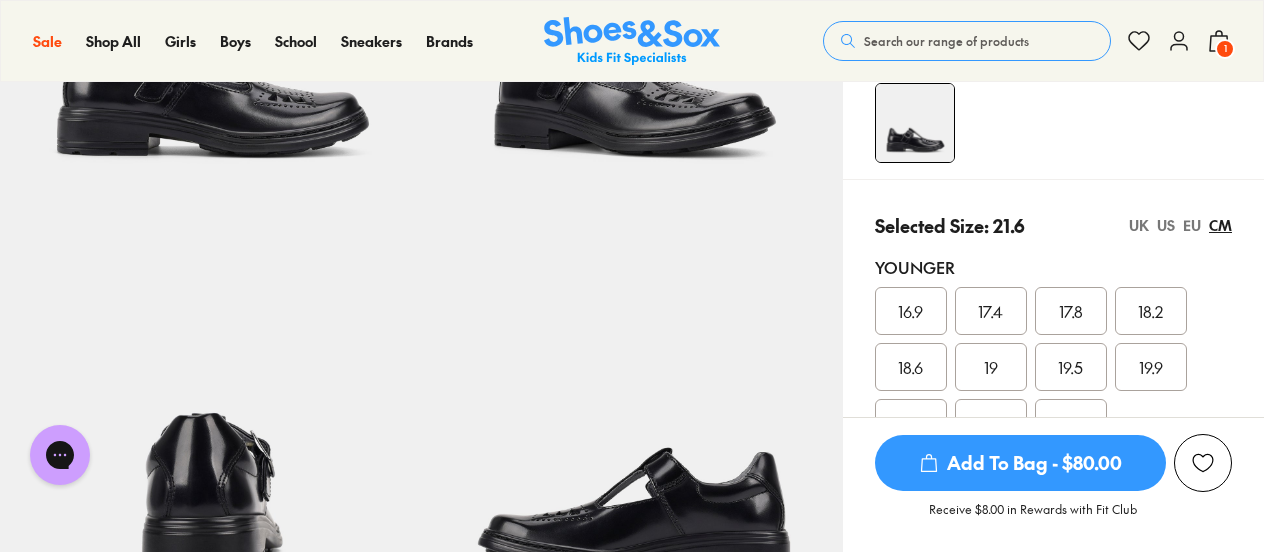 click on "UK" at bounding box center [1139, 225] 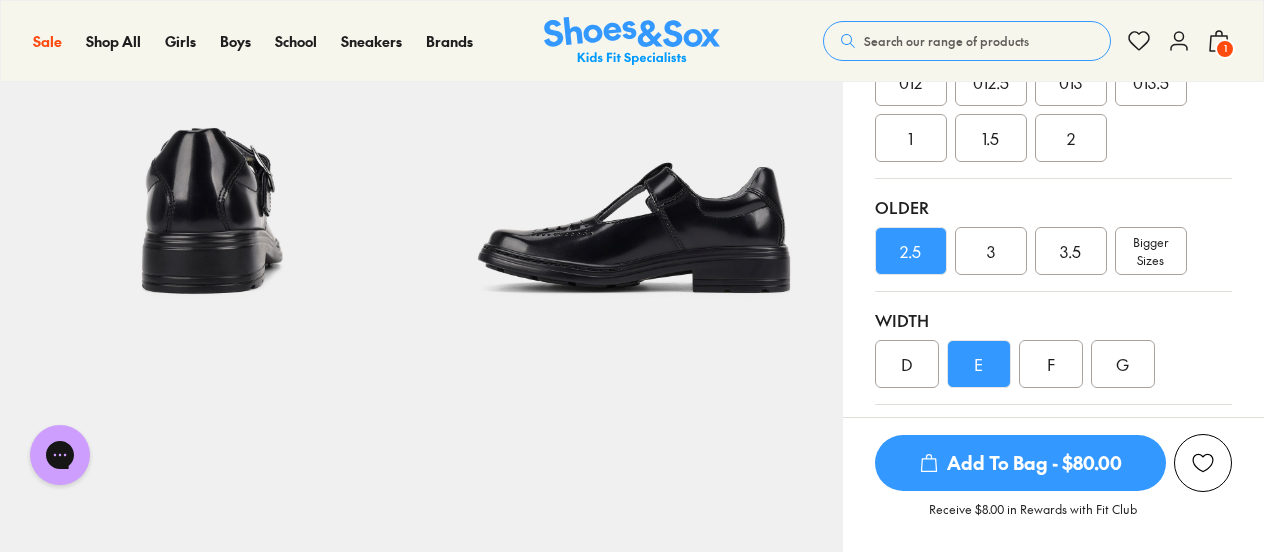 scroll, scrollTop: 617, scrollLeft: 0, axis: vertical 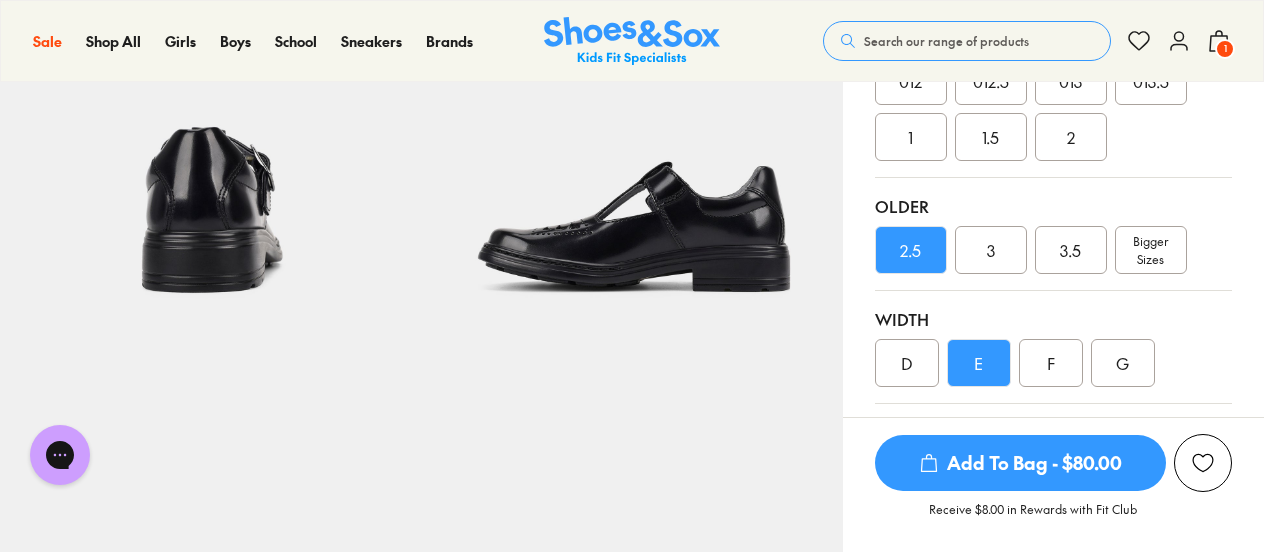 click on "3" at bounding box center (991, 250) 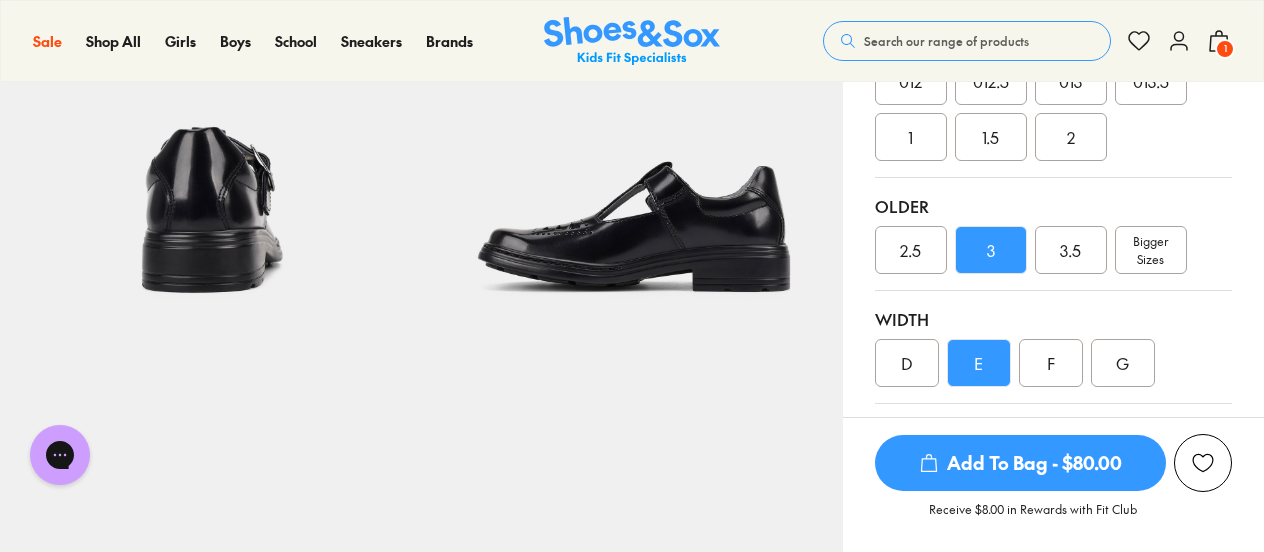 click on "Add To Bag - $80.00" at bounding box center (1020, 463) 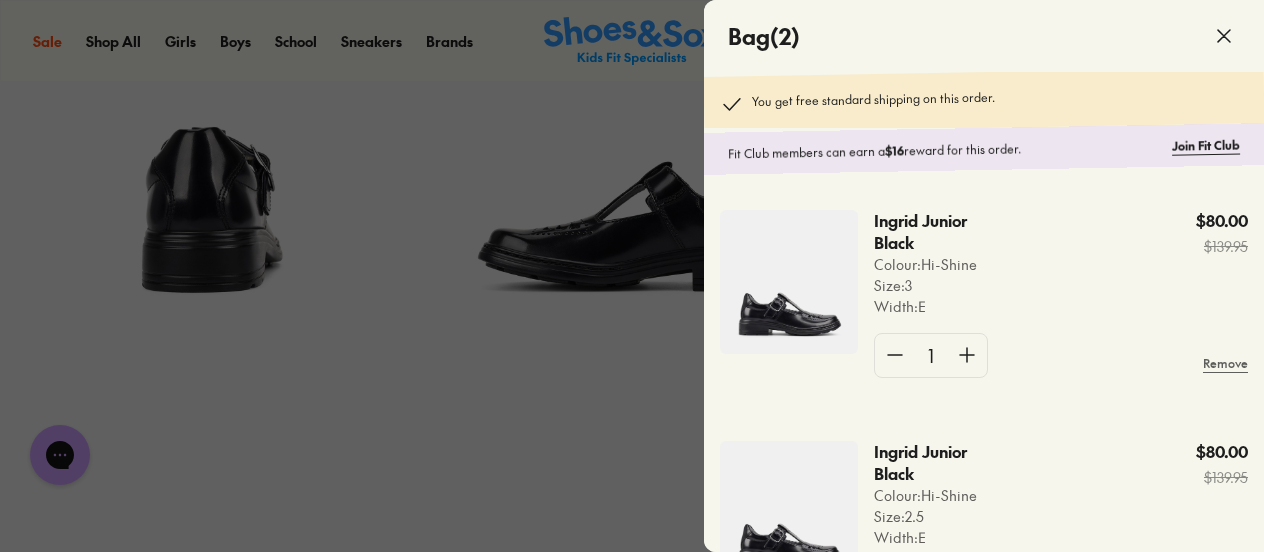 click 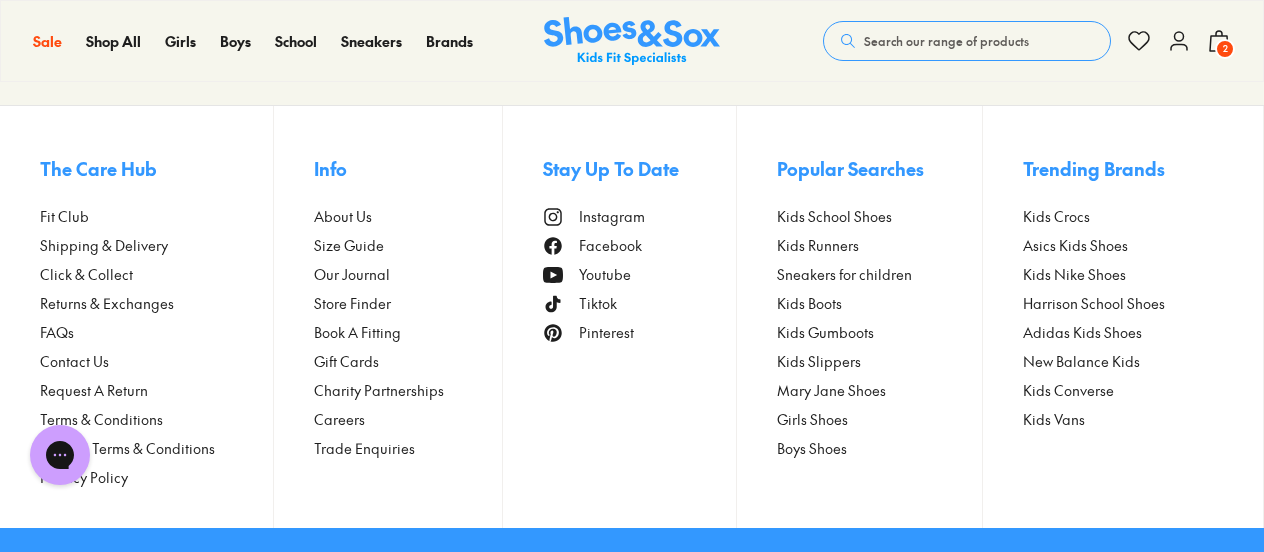 scroll, scrollTop: 4600, scrollLeft: 0, axis: vertical 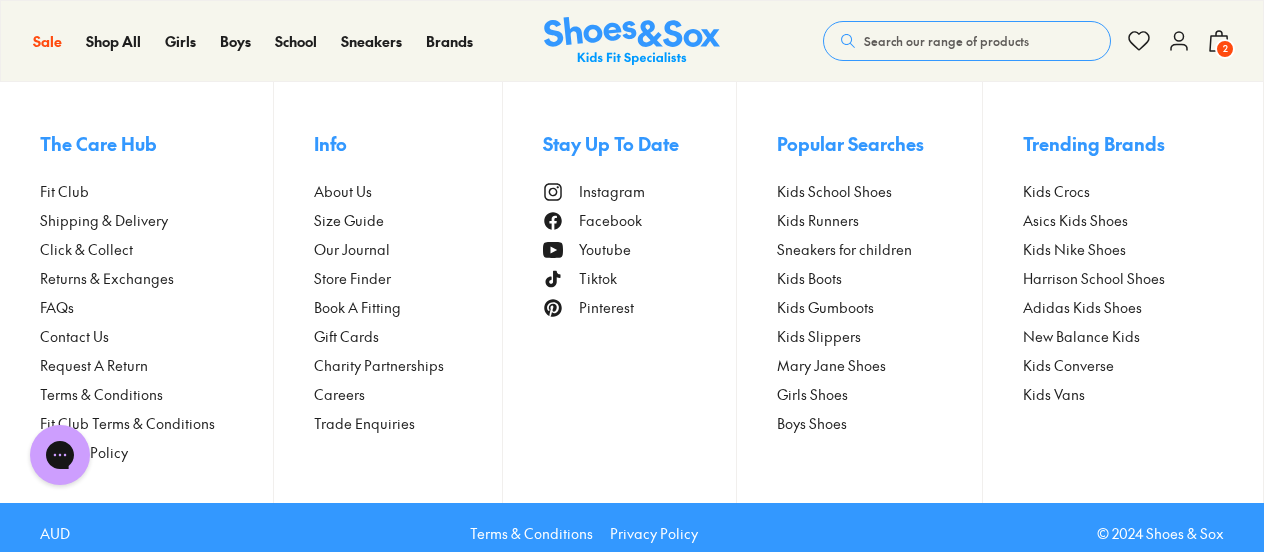 click on "Returns & Exchanges" at bounding box center [107, 278] 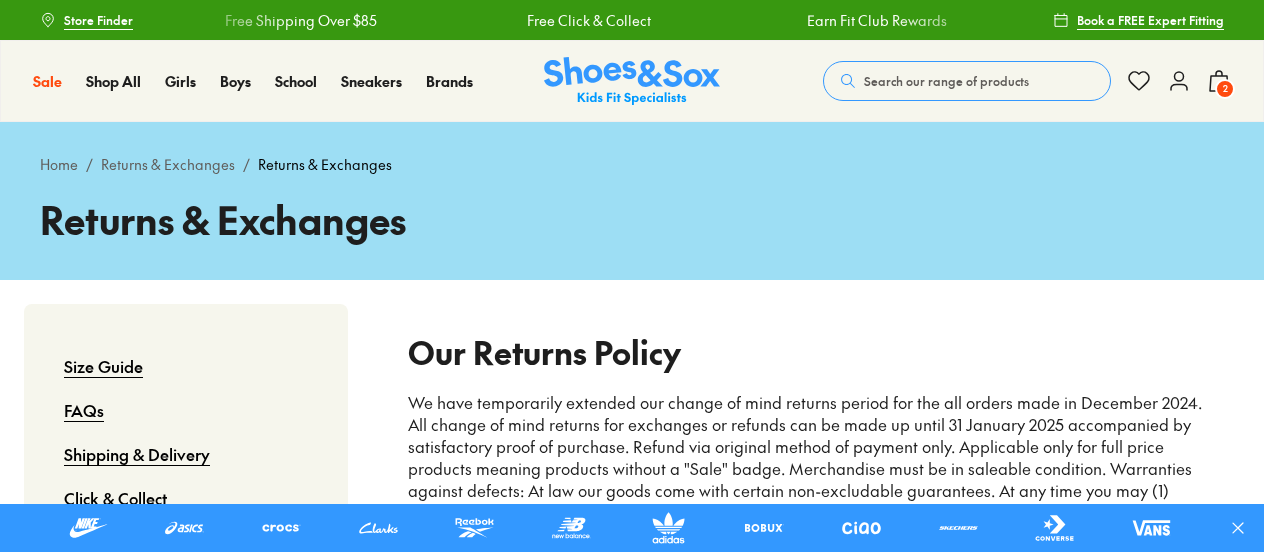 scroll, scrollTop: 0, scrollLeft: 0, axis: both 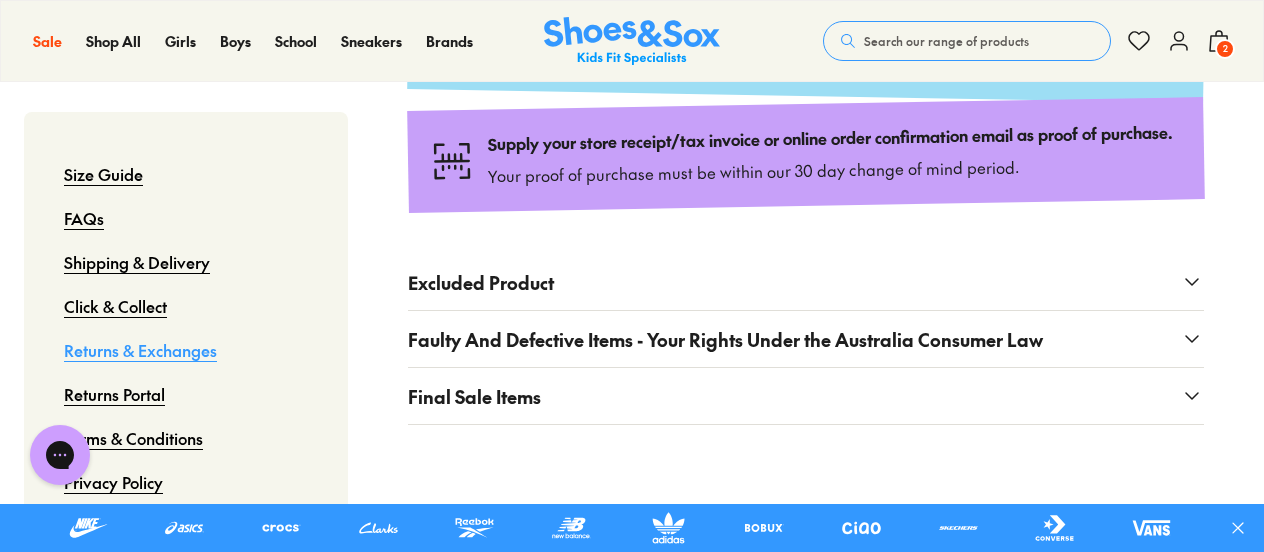 click on "Excluded Product" at bounding box center [806, 282] 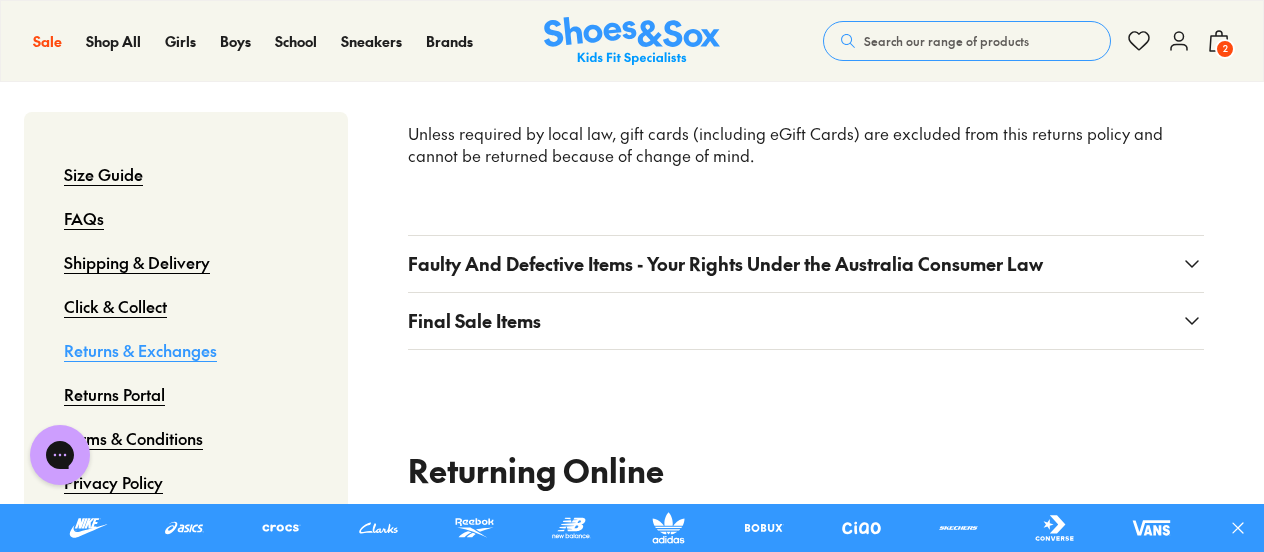 scroll, scrollTop: 980, scrollLeft: 0, axis: vertical 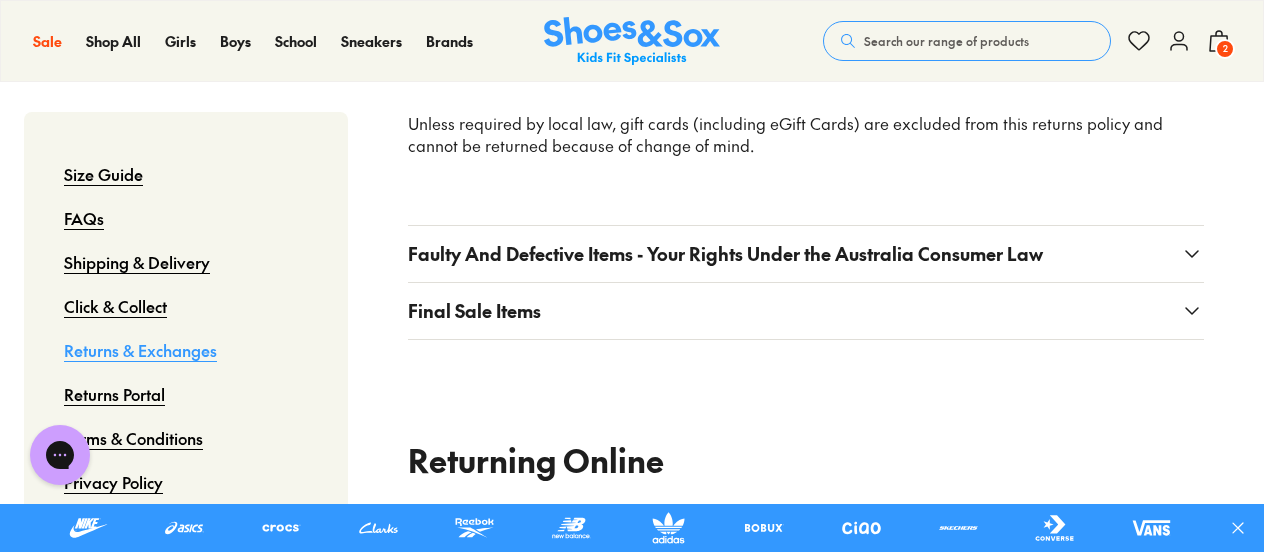 click on "Final Sale Items" at bounding box center [806, 311] 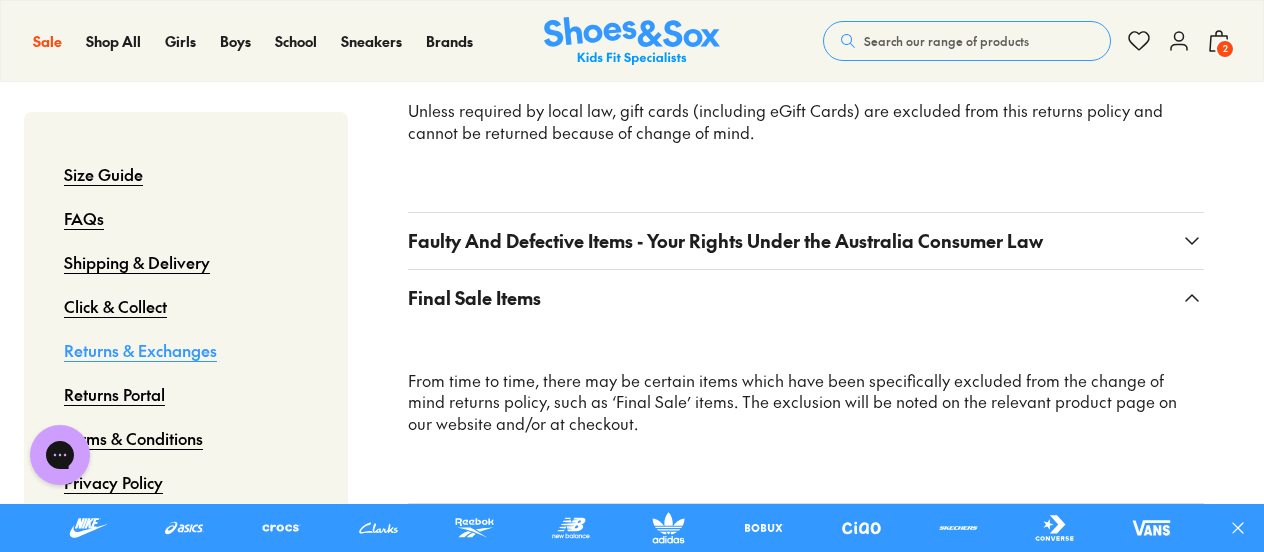scroll, scrollTop: 954, scrollLeft: 0, axis: vertical 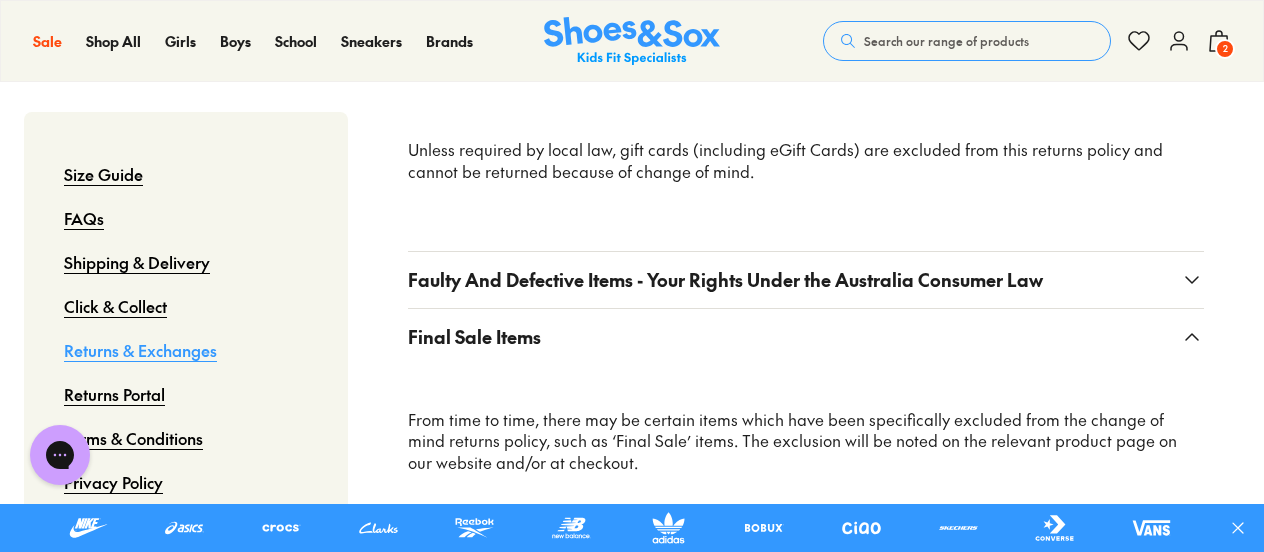 click 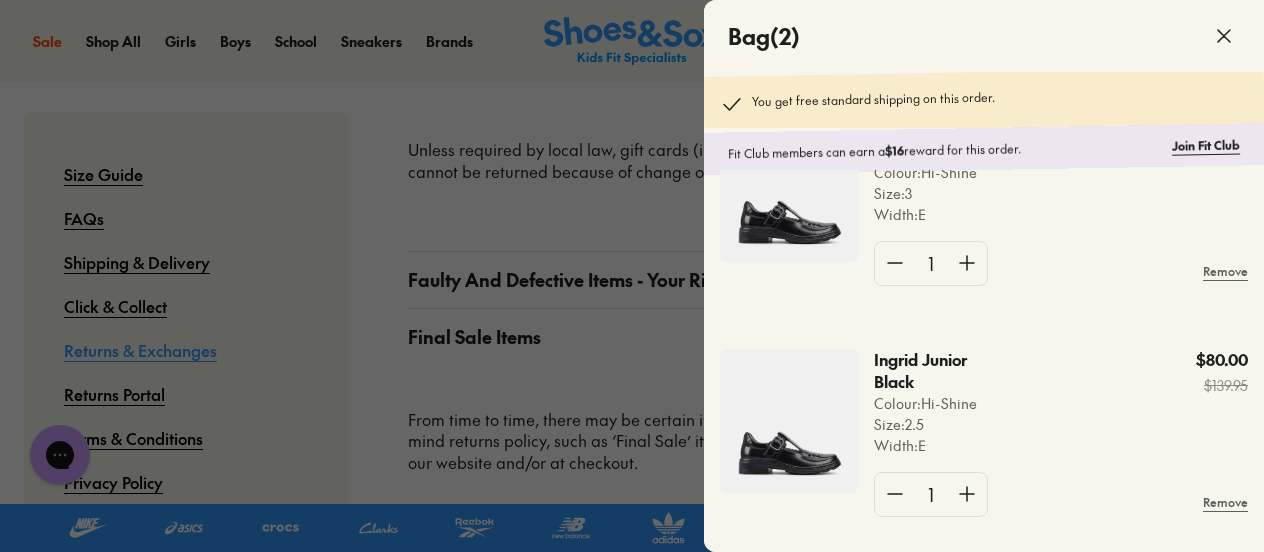 scroll, scrollTop: 102, scrollLeft: 0, axis: vertical 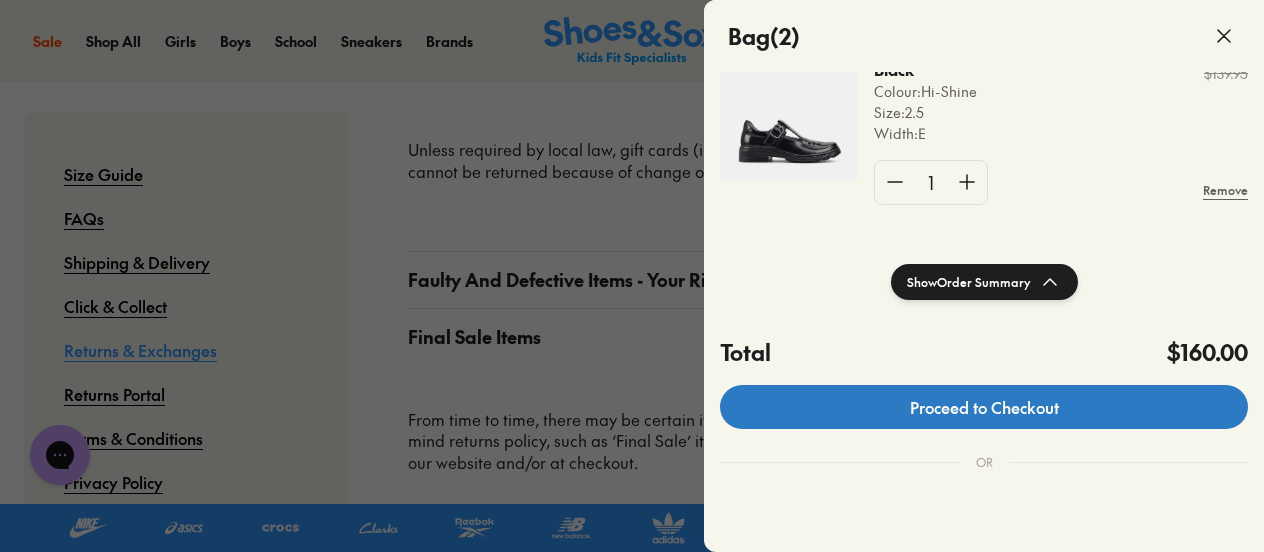 click on "Proceed to Checkout" 